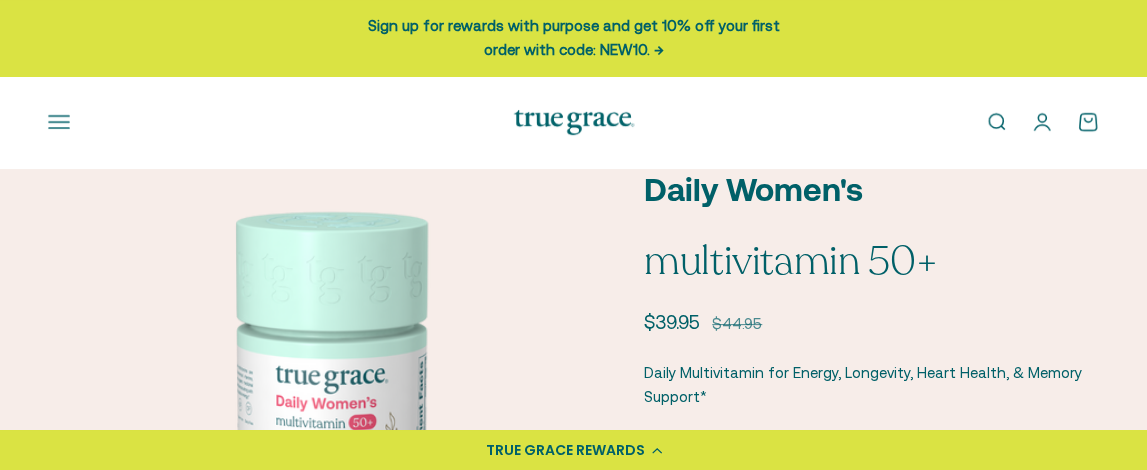 scroll, scrollTop: 0, scrollLeft: 0, axis: both 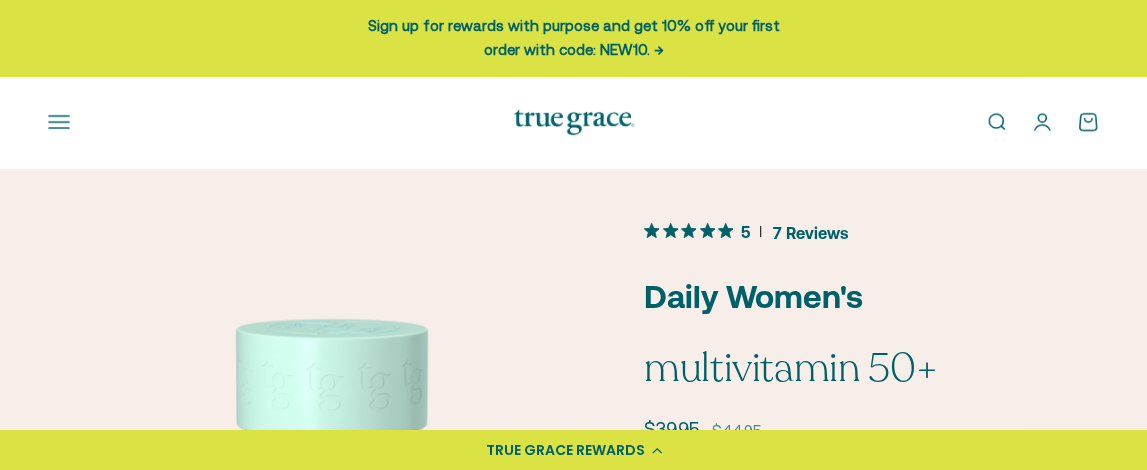 click on "Open navigation menu" at bounding box center [59, 122] 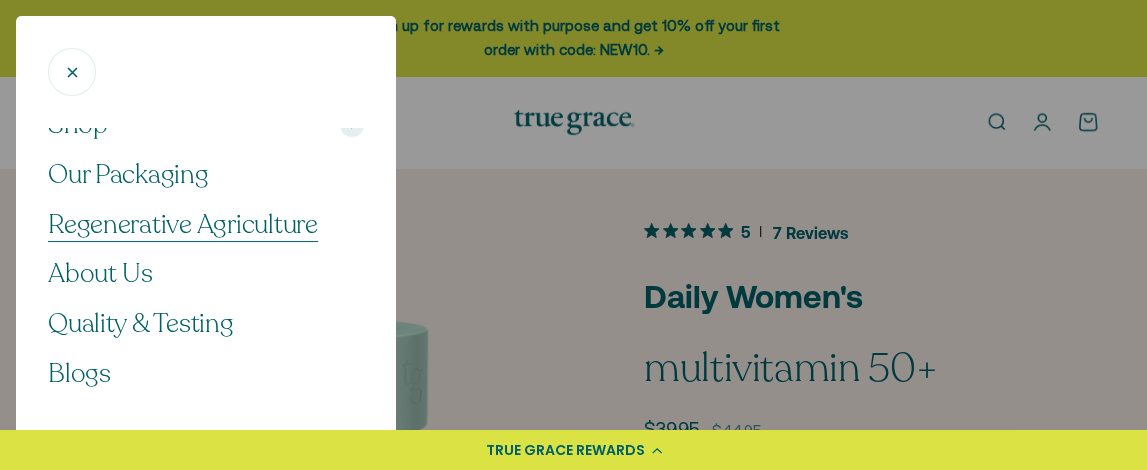 scroll, scrollTop: 0, scrollLeft: 0, axis: both 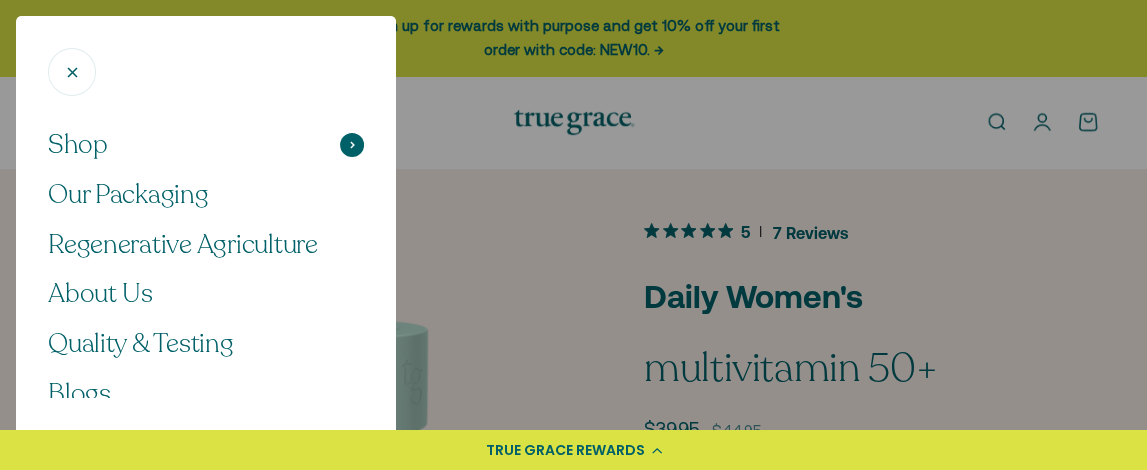 click on "Shop" at bounding box center (78, 145) 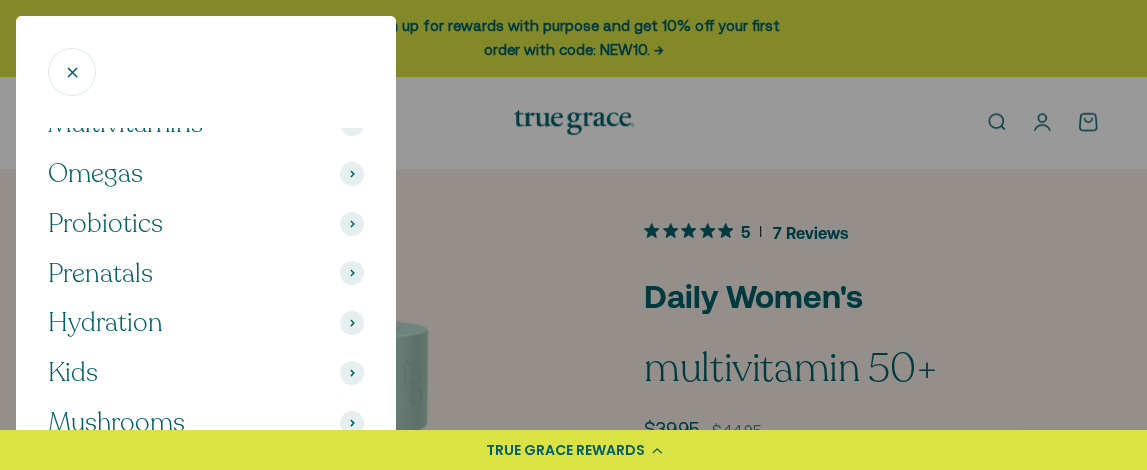 scroll, scrollTop: 99, scrollLeft: 0, axis: vertical 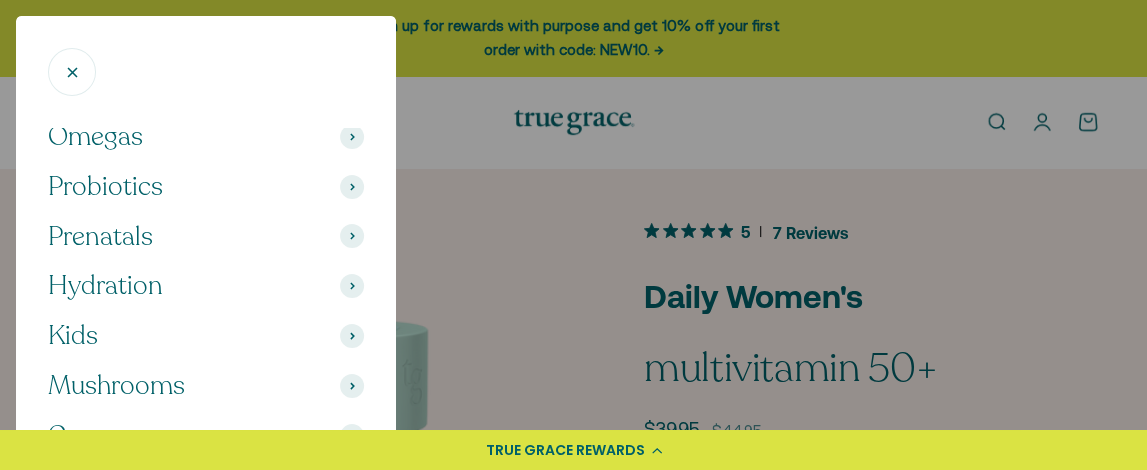 click at bounding box center [352, 187] 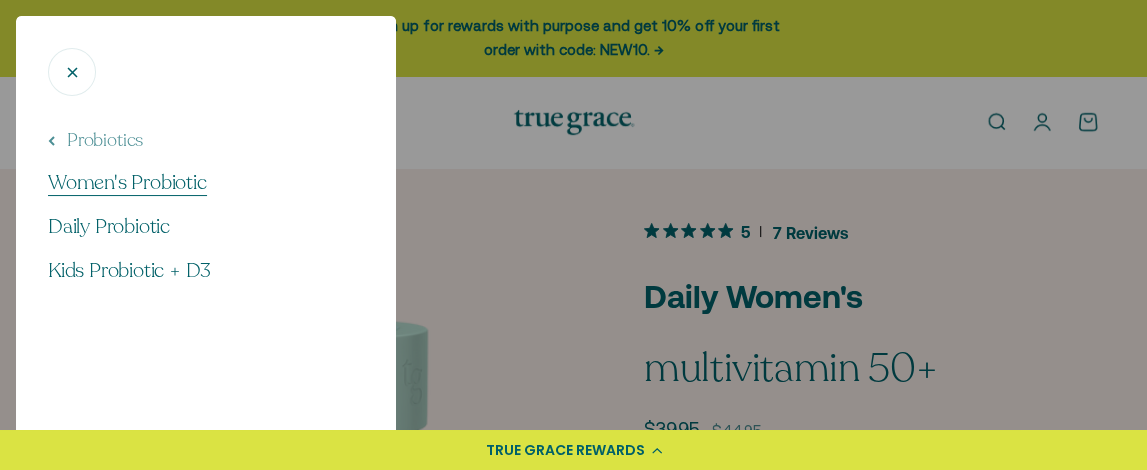 click on "Women's Probiotic" at bounding box center (127, 182) 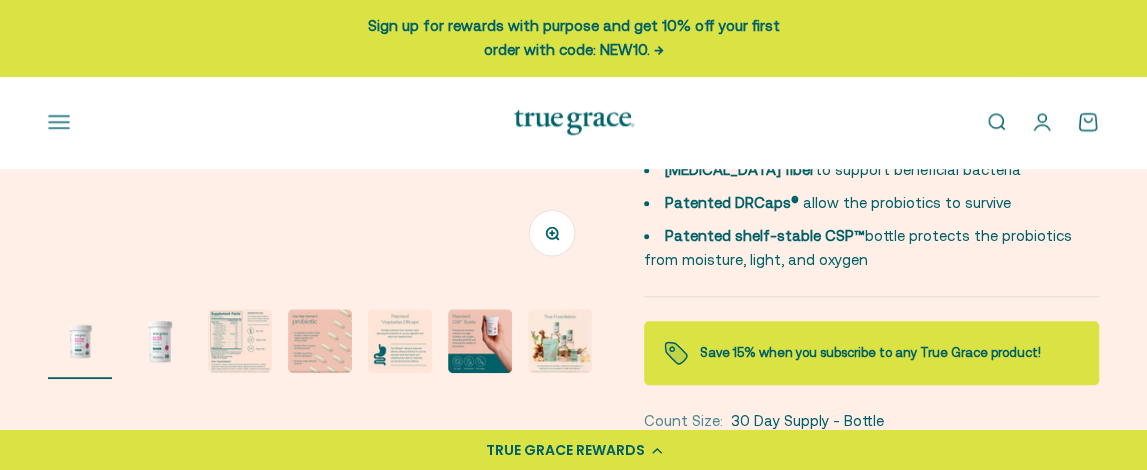 scroll, scrollTop: 577, scrollLeft: 0, axis: vertical 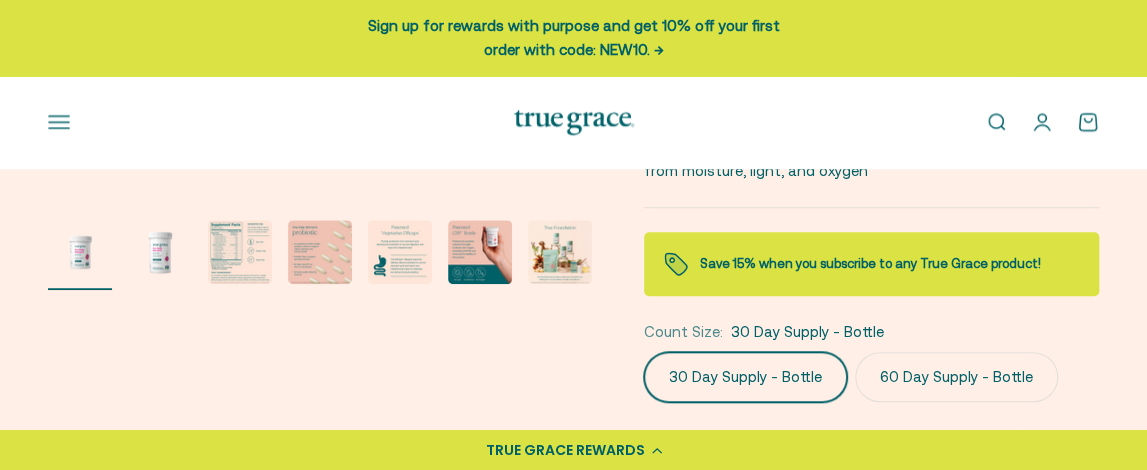 click on "60 Day Supply - Bottle" 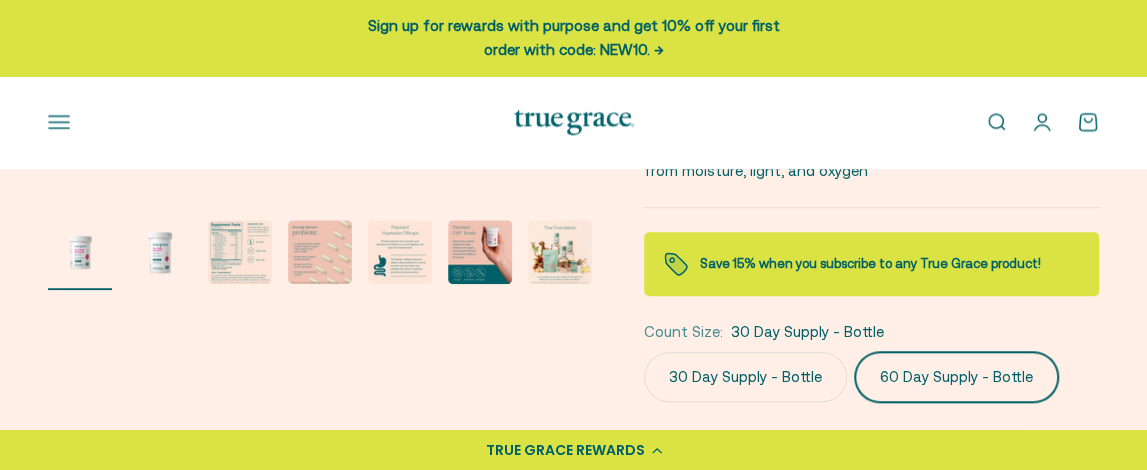 scroll, scrollTop: 0, scrollLeft: 568, axis: horizontal 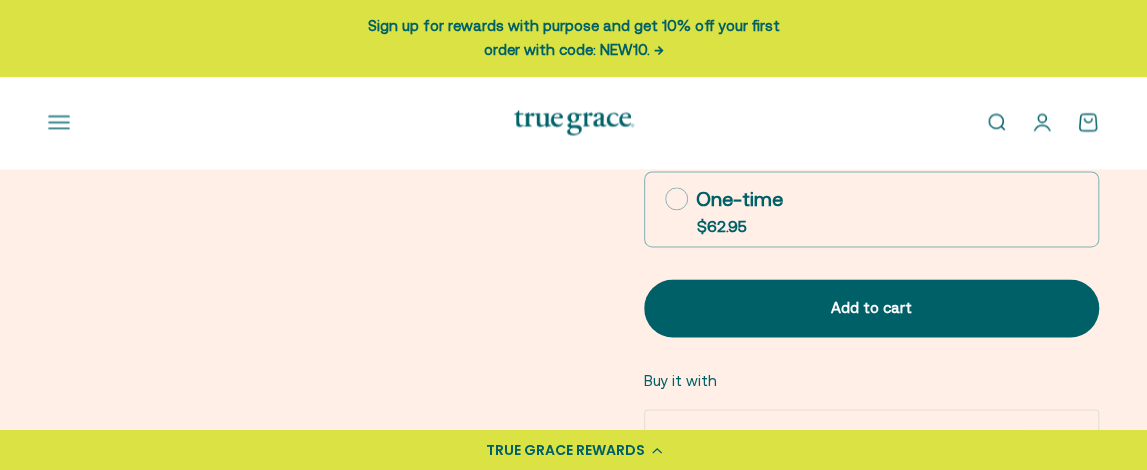 drag, startPoint x: 673, startPoint y: 186, endPoint x: 691, endPoint y: 190, distance: 18.439089 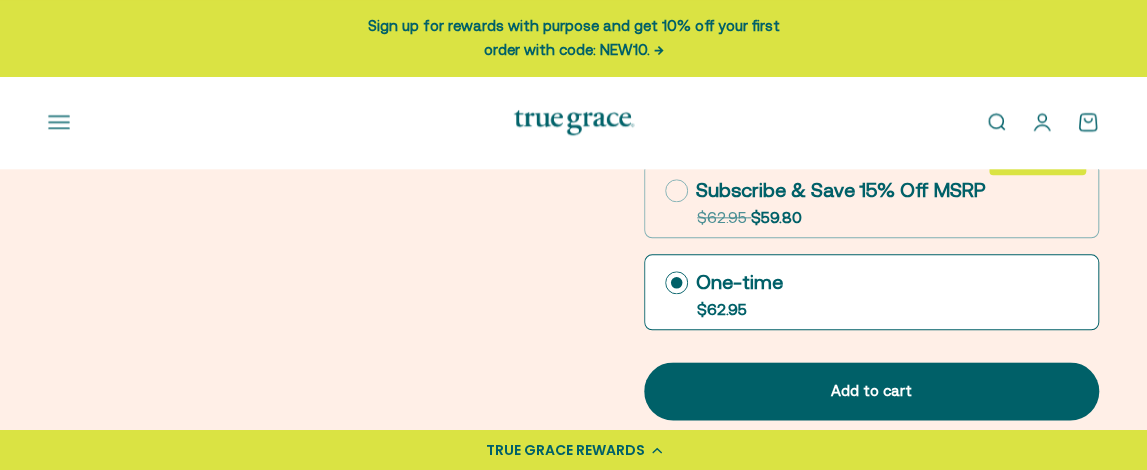 scroll, scrollTop: 1000, scrollLeft: 0, axis: vertical 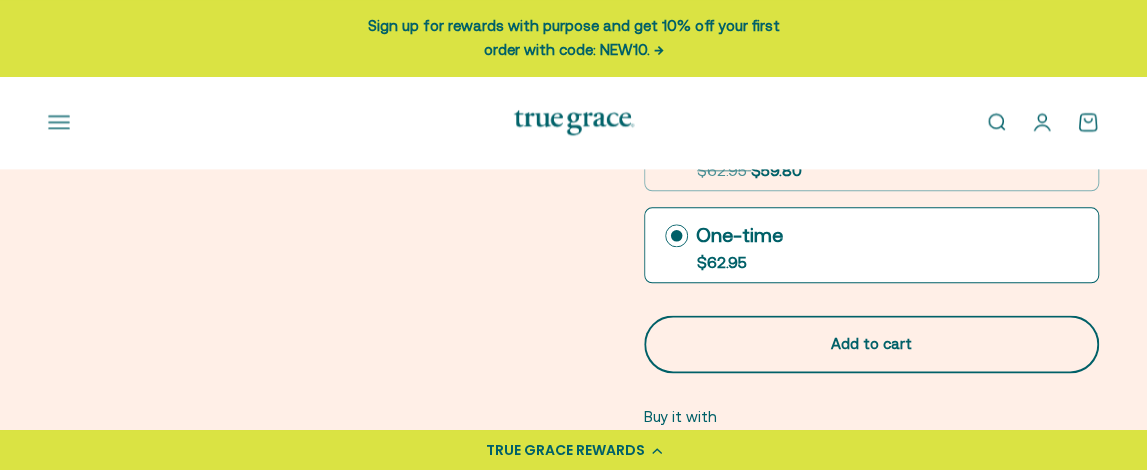 click on "Add to cart" at bounding box center (871, 344) 